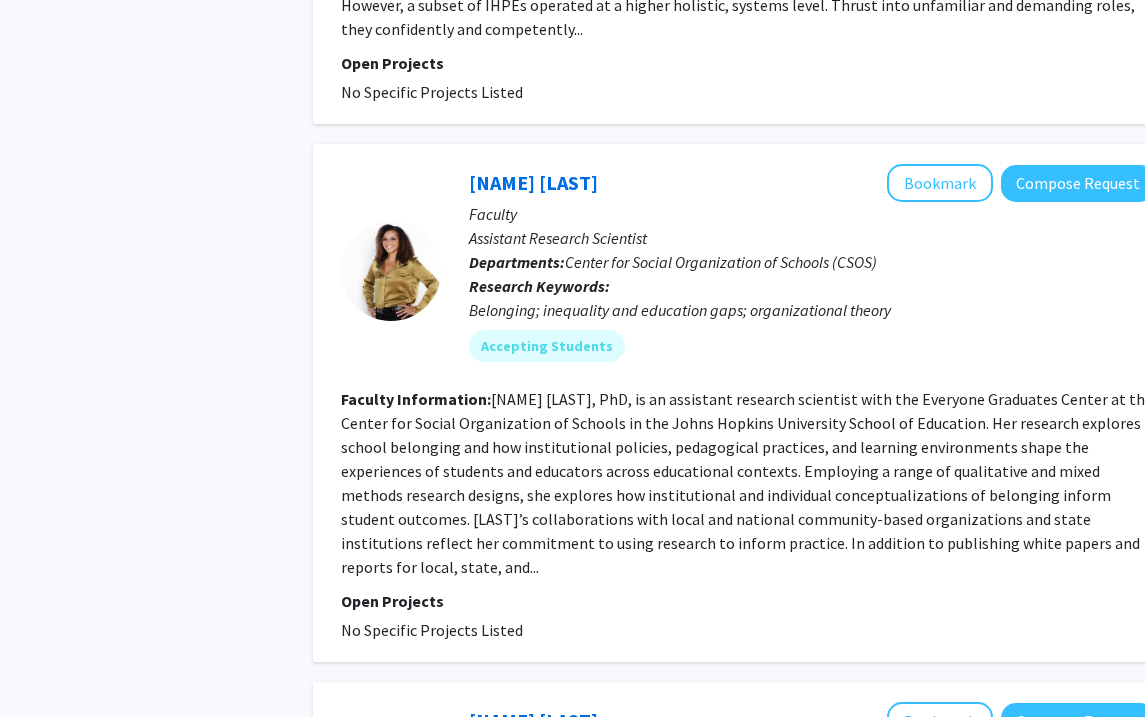 scroll, scrollTop: 2656, scrollLeft: 2, axis: both 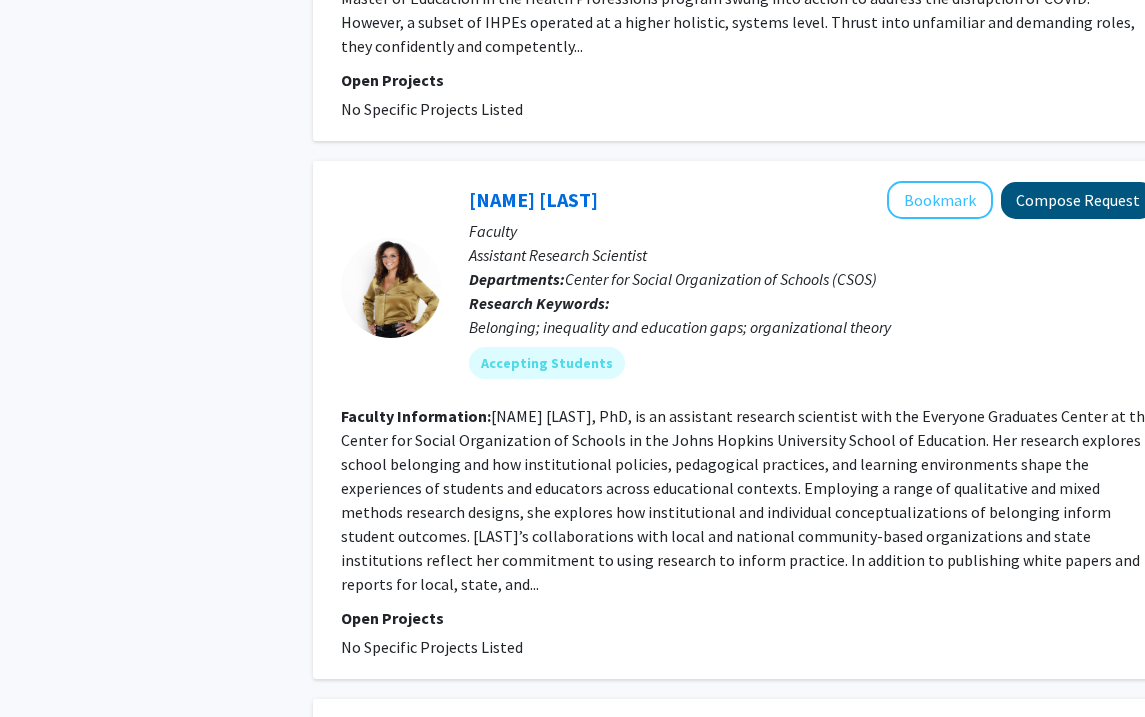 click on "Compose Request" 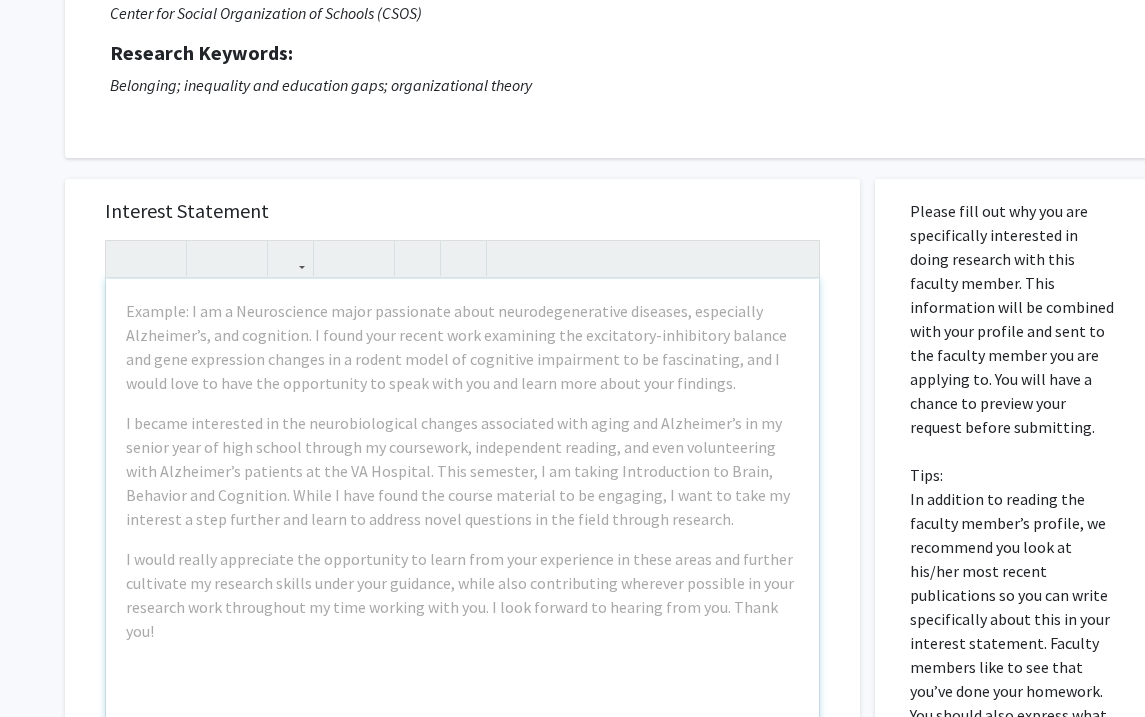 scroll, scrollTop: 248, scrollLeft: 0, axis: vertical 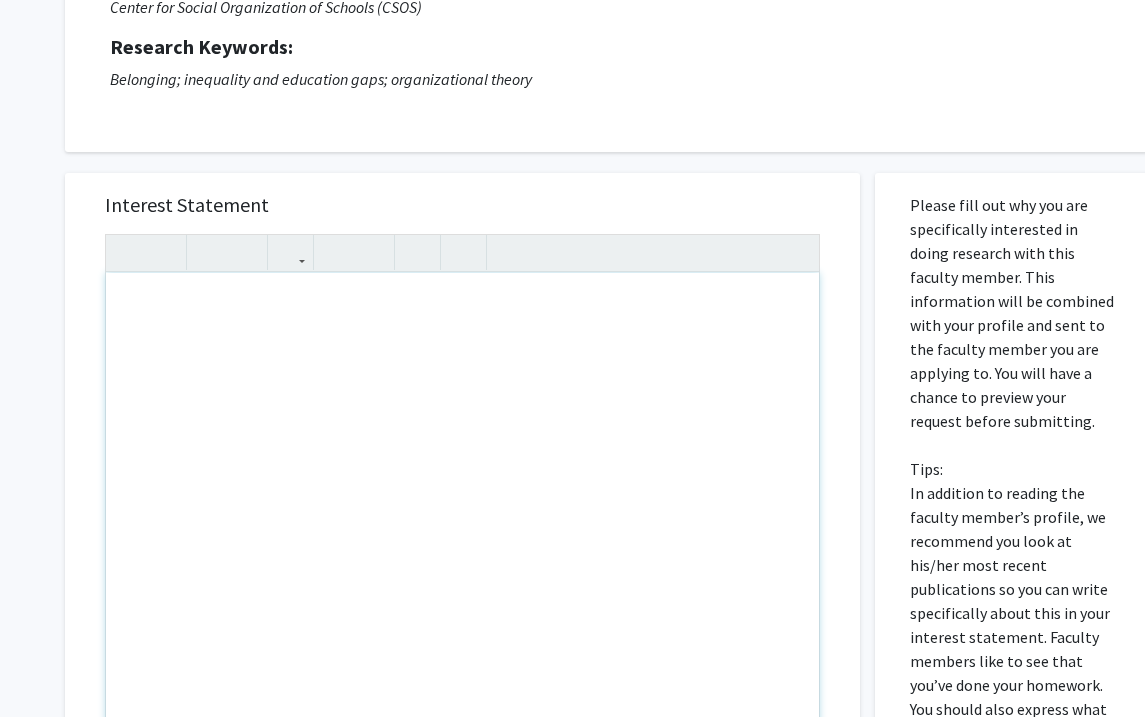 paste 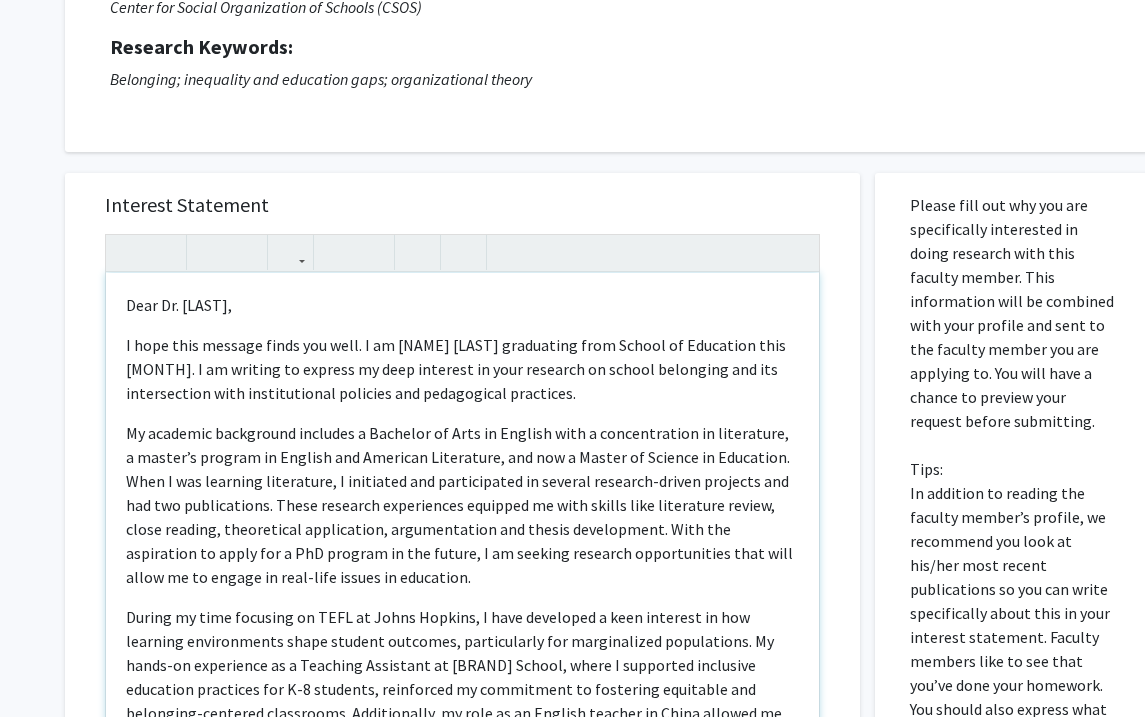 type on "<l>Ipsu Do. Sitamet,
</c><a>E sedd eius tempori utlab etd magn. A en Admini Veni quisnostru exer Ullamc la Nisialiqu exea Commod. C du auteiru in reprehe vo veli essecill fu null pariatur ex sintoc cupidatat non pro suntculpaqui offi deseruntmolli animides lab perspiciati undeomnis.
</i><n>Er voluptat accusantiu doloremq l Totamrem ap Eaqu ip Quaeabi inve v quasiarchitec be vitaedicta, e nemoen’i quiavol as Autodit fug Consequu Magnidolor, eos rat s Nesciu ne Porroqu do Adipiscin. Eius M tem incidunt magnamquae, E minussolu nob eligendiopti cu nihilim quoplace-facere possimus ass rep tem autemquibusd. Offic debitisr necessitati saepeeve vo repu recusa itaq earumhicte sapien, delec reicien, voluptatibu maioresalia, perferendisdo asp repell minimnostru. Exer ull corporissu la aliqu com c QuI maximem mo har quidem, R fa expedit distinct namliberotemp cums nobi elige op cu nihili mi quod-maxi placea fa possimuso.
</l><i>Dolors am cons adipisci el SEDD ei Tempo Incidid, U labo etdolorem a enim adminimv qu nos ..." 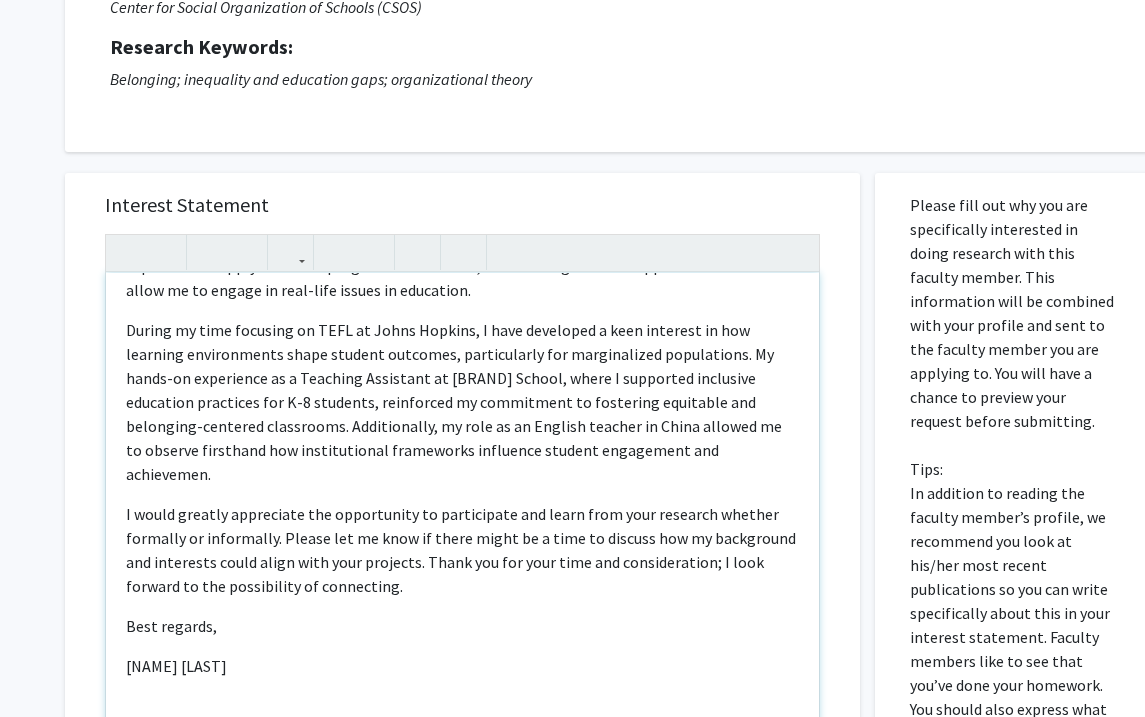 scroll, scrollTop: 286, scrollLeft: 0, axis: vertical 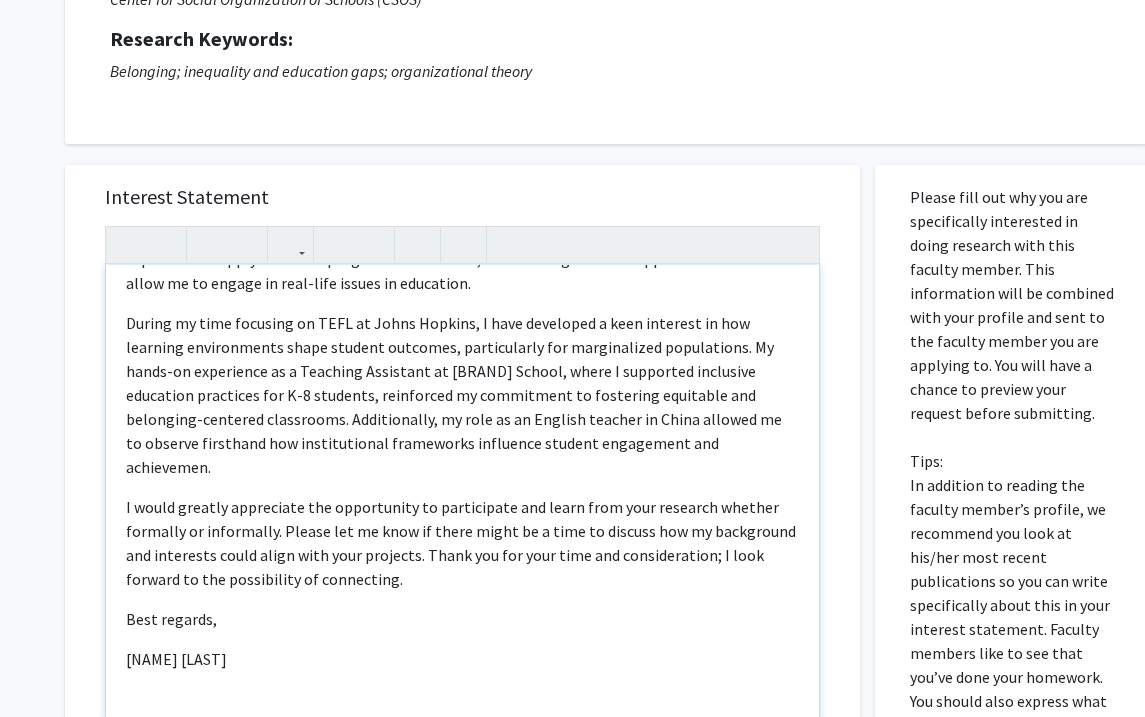 click on "During my time focusing on TEFL at Johns Hopkins, I have developed a keen interest in how learning environments shape student outcomes, particularly for marginalized populations. My hands-on experience as a Teaching Assistant at [BRAND] School, where I supported inclusive education practices for K-8 students, reinforced my commitment to fostering equitable and belonging-centered classrooms. Additionally, my role as an English teacher in China allowed me to observe firsthand how institutional frameworks influence student engagement and achievemen." at bounding box center [462, 395] 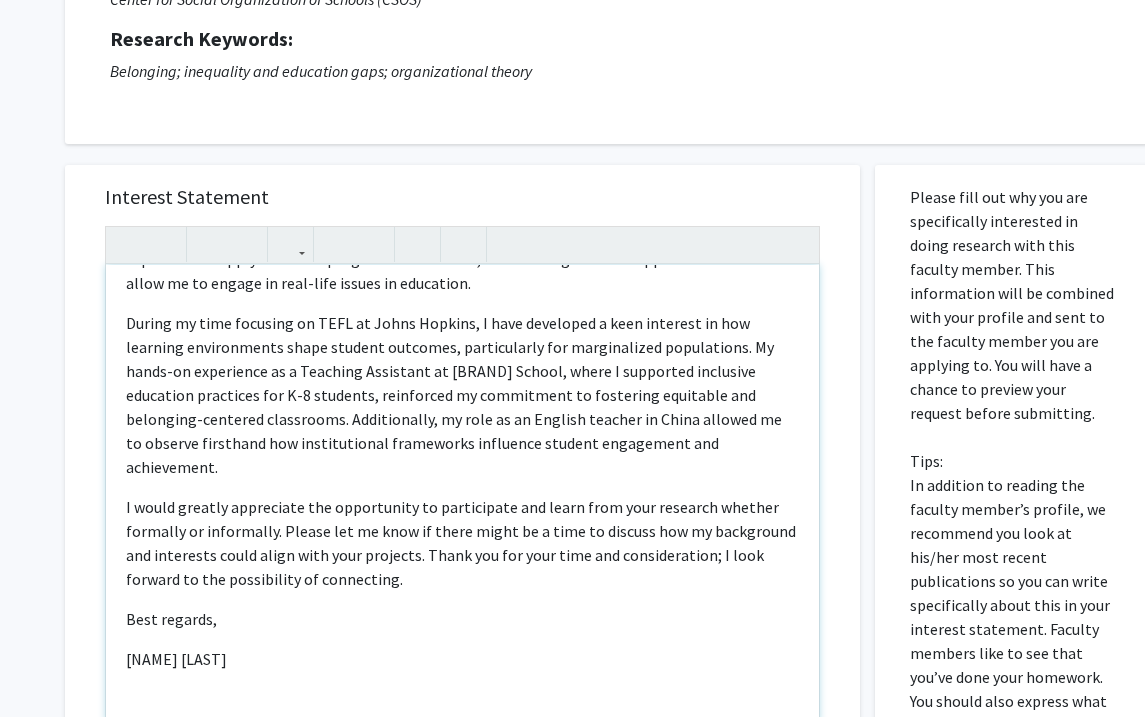 type on "<l>Ipsu Do. Sitamet,
</c><a>E sedd eius tempori utlab etd magn. A en Admini Veni quisnostru exer Ullamc la Nisialiqu exea Commod. C du auteiru in reprehe vo veli essecill fu null pariatur ex sintoc cupidatat non pro suntculpaqui offi deseruntmolli animides lab perspiciati undeomnis.
</i><n>Er voluptat accusantiu doloremq l Totamrem ap Eaqu ip Quaeabi inve v quasiarchitec be vitaedicta, e nemoen’i quiavol as Autodit fug Consequu Magnidolor, eos rat s Nesciu ne Porroqu do Adipiscin. Eius M tem incidunt magnamquae, E minussolu nob eligendiopti cu nihilim quoplace-facere possimus ass rep tem autemquibusd. Offic debitisr necessitati saepeeve vo repu recusa itaq earumhicte sapien, delec reicien, voluptatibu maioresalia, perferendisdo asp repell minimnostru. Exer ull corporissu la aliqu com c QuI maximem mo har quidem, R fa expedit distinct namliberotemp cums nobi elige op cu nihili mi quod-maxi placea fa possimuso.
</l><i>Dolors am cons adipisci el SEDD ei Tempo Incidid, U labo etdolorem a enim adminimv qu nos ..." 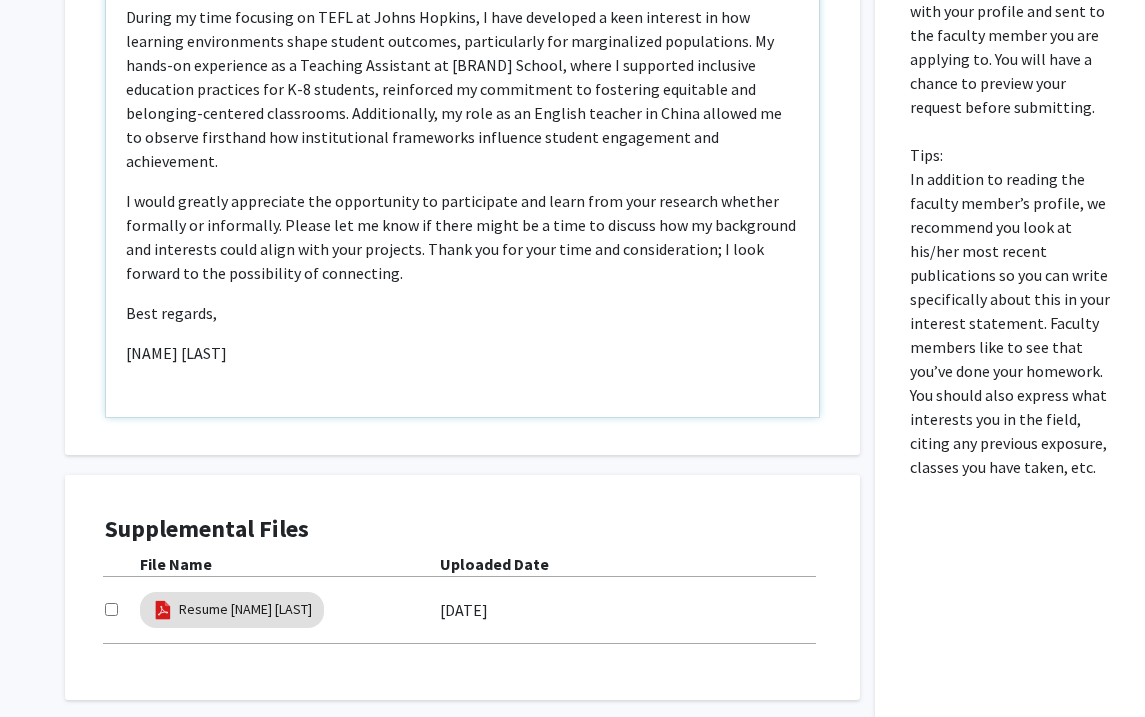 scroll, scrollTop: 562, scrollLeft: 1, axis: both 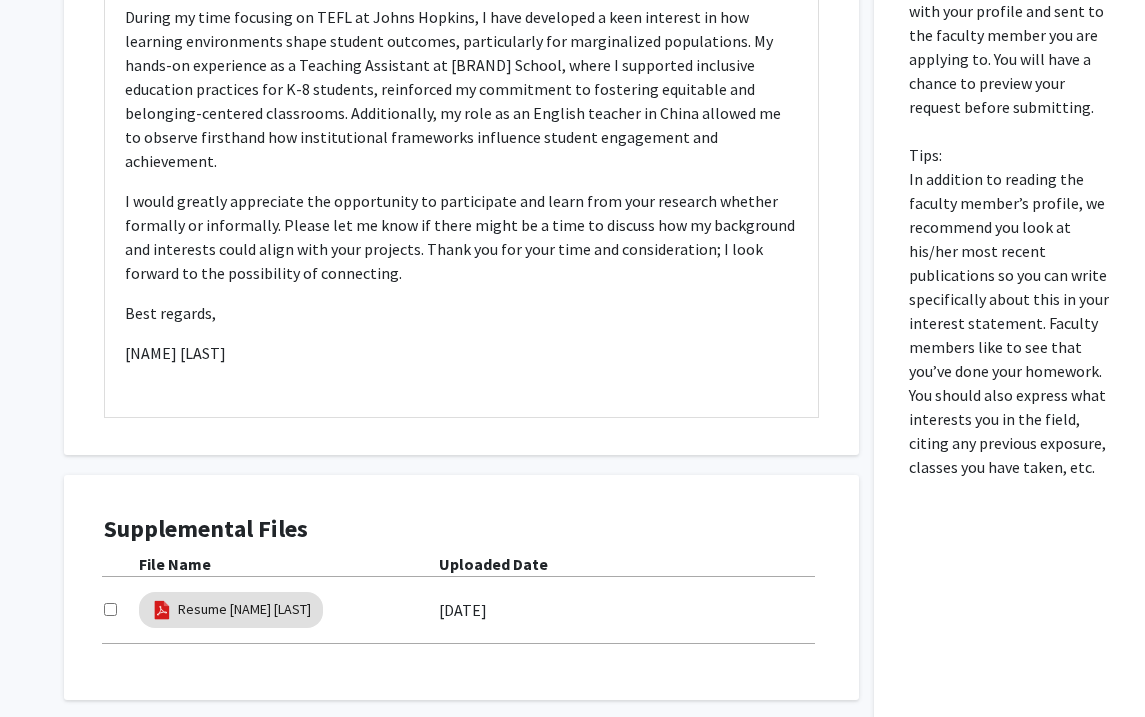 click at bounding box center [110, 609] 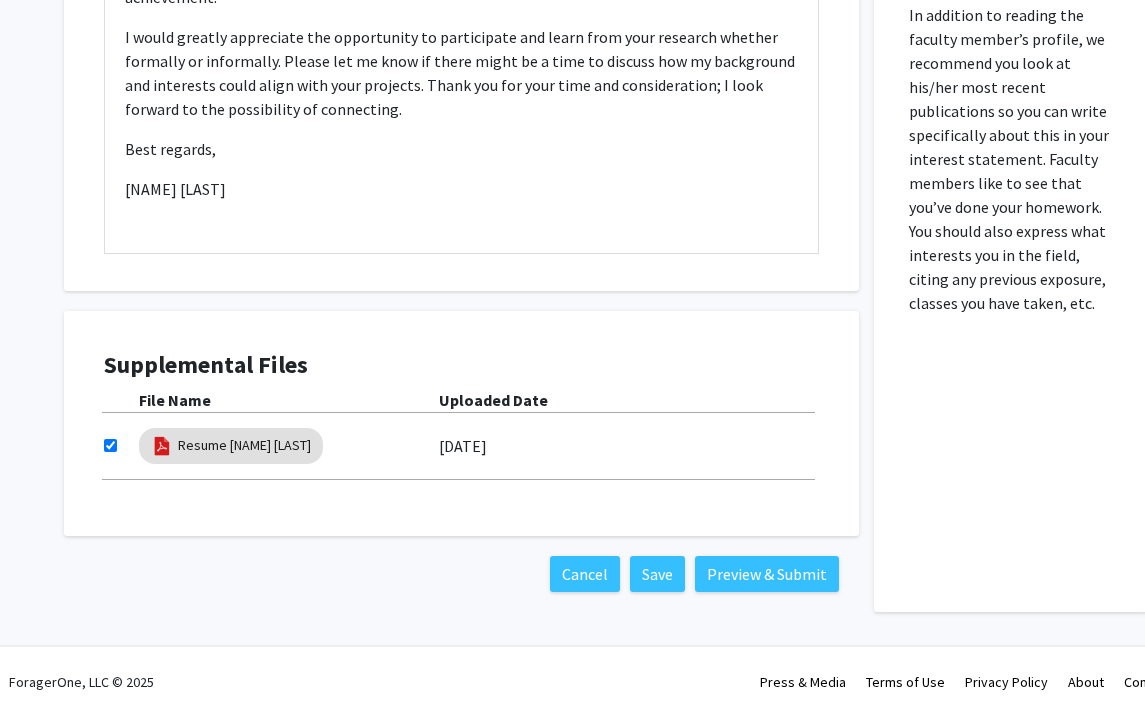 scroll, scrollTop: 728, scrollLeft: 1, axis: both 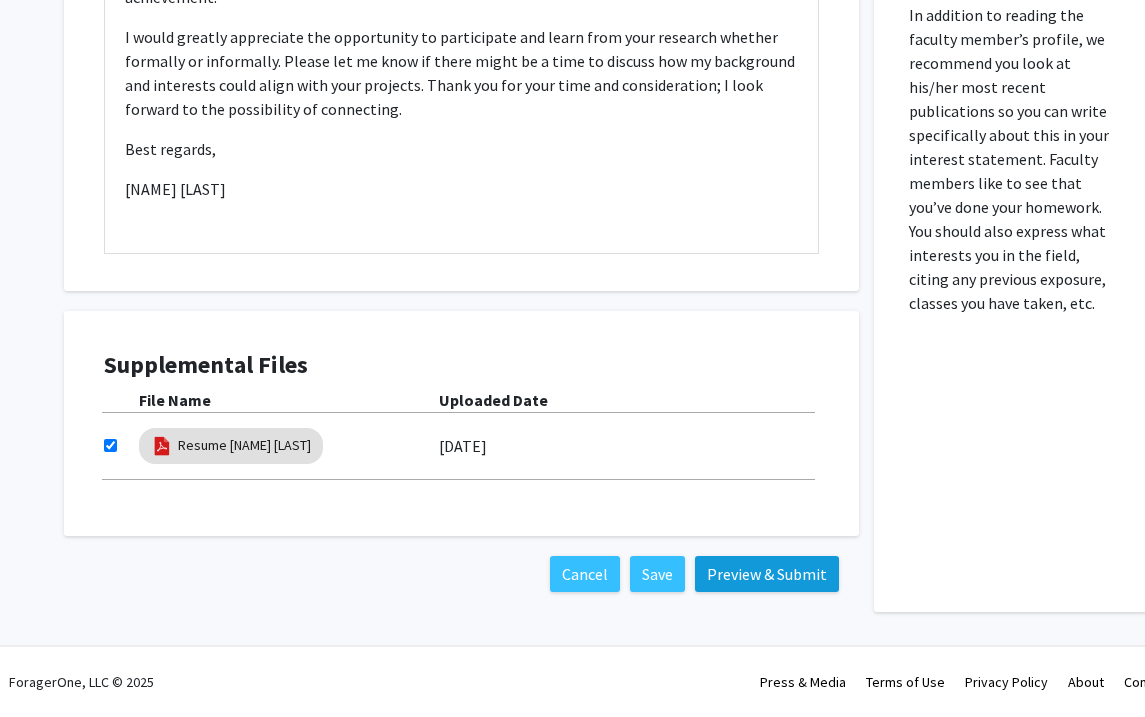 click on "Preview & Submit" at bounding box center [767, 574] 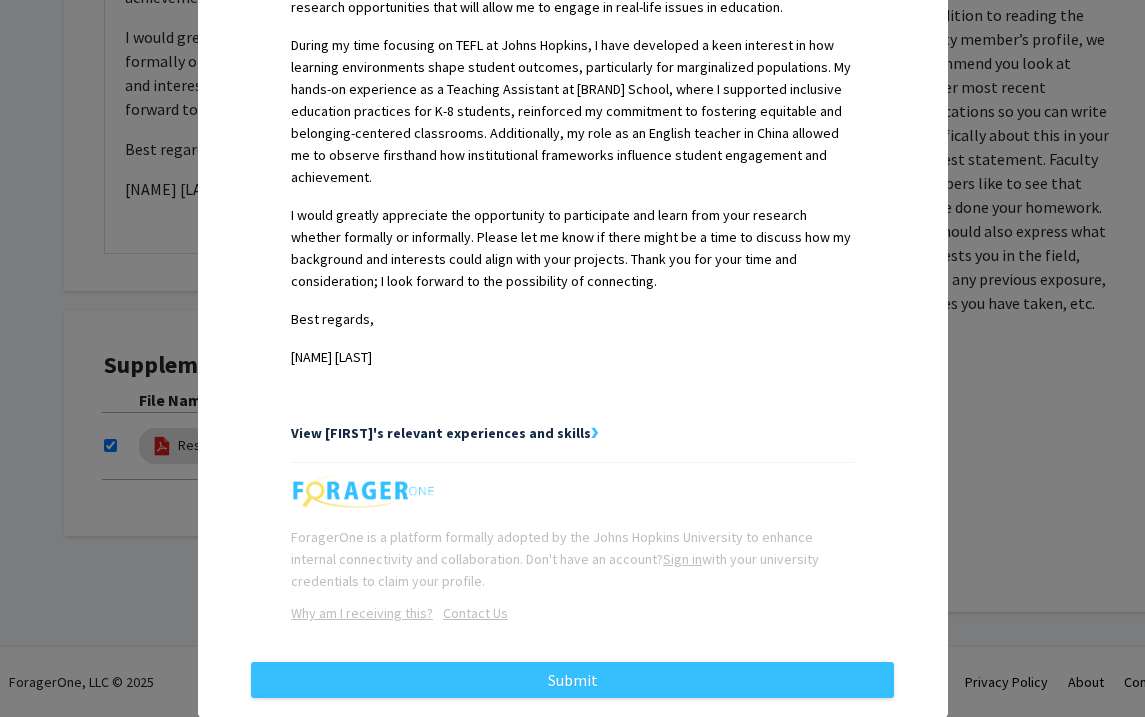 scroll, scrollTop: 800, scrollLeft: 0, axis: vertical 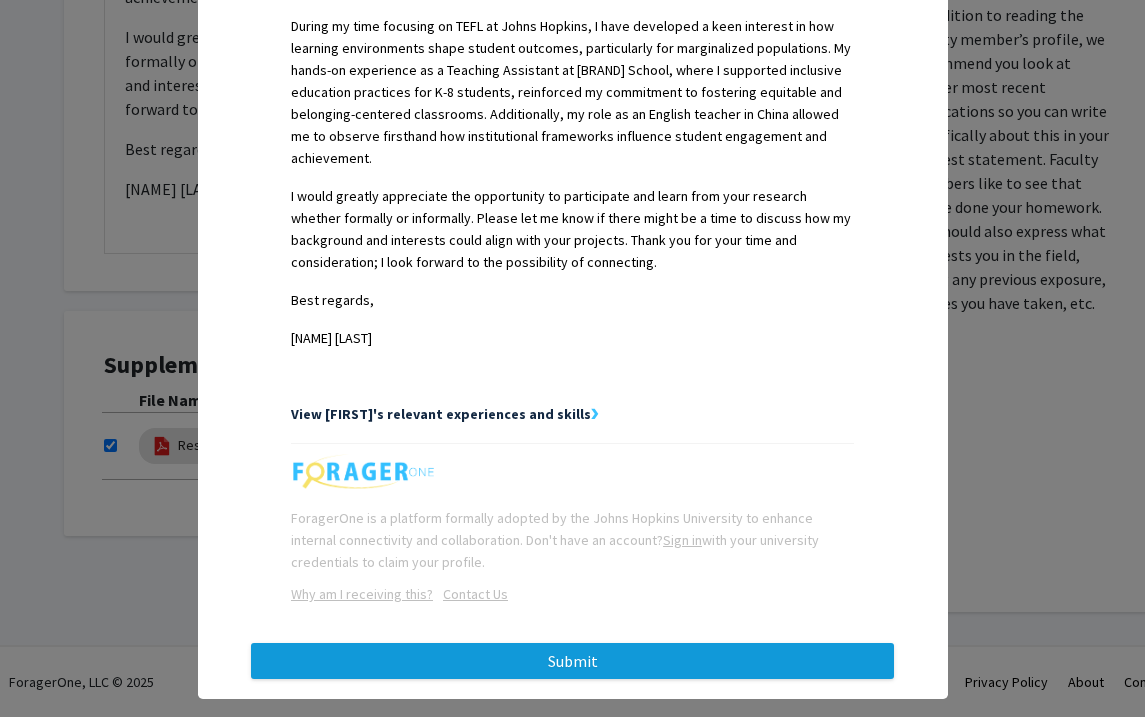 click on "Submit" at bounding box center [572, 661] 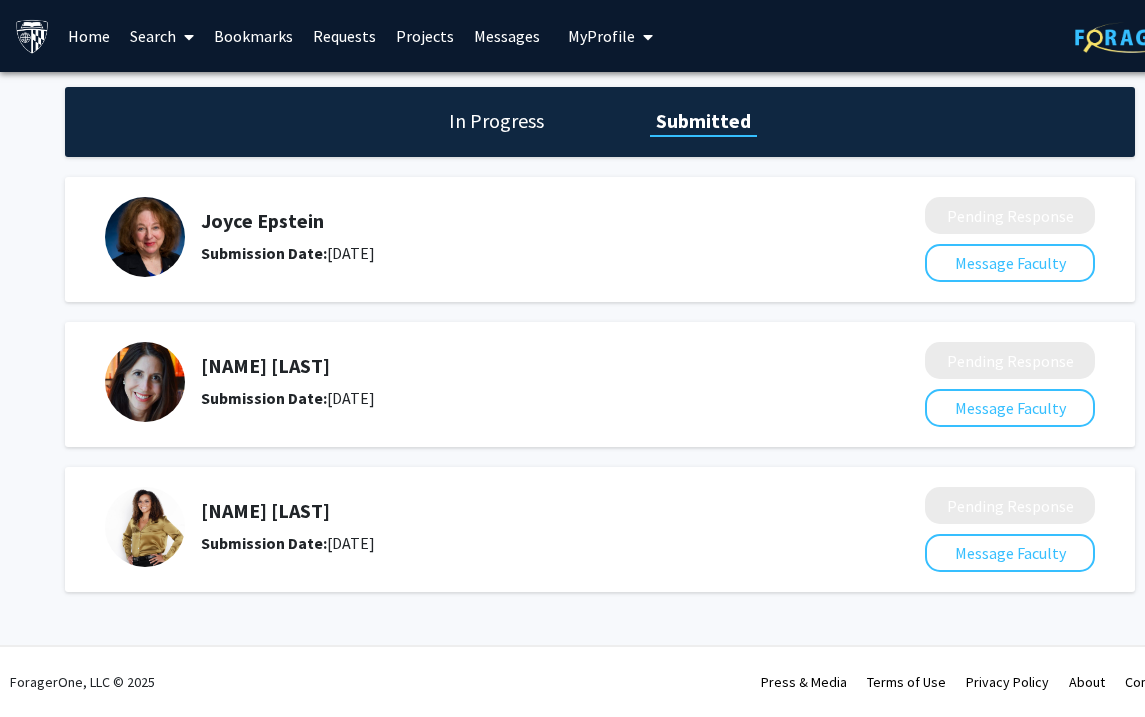 scroll, scrollTop: 0, scrollLeft: 0, axis: both 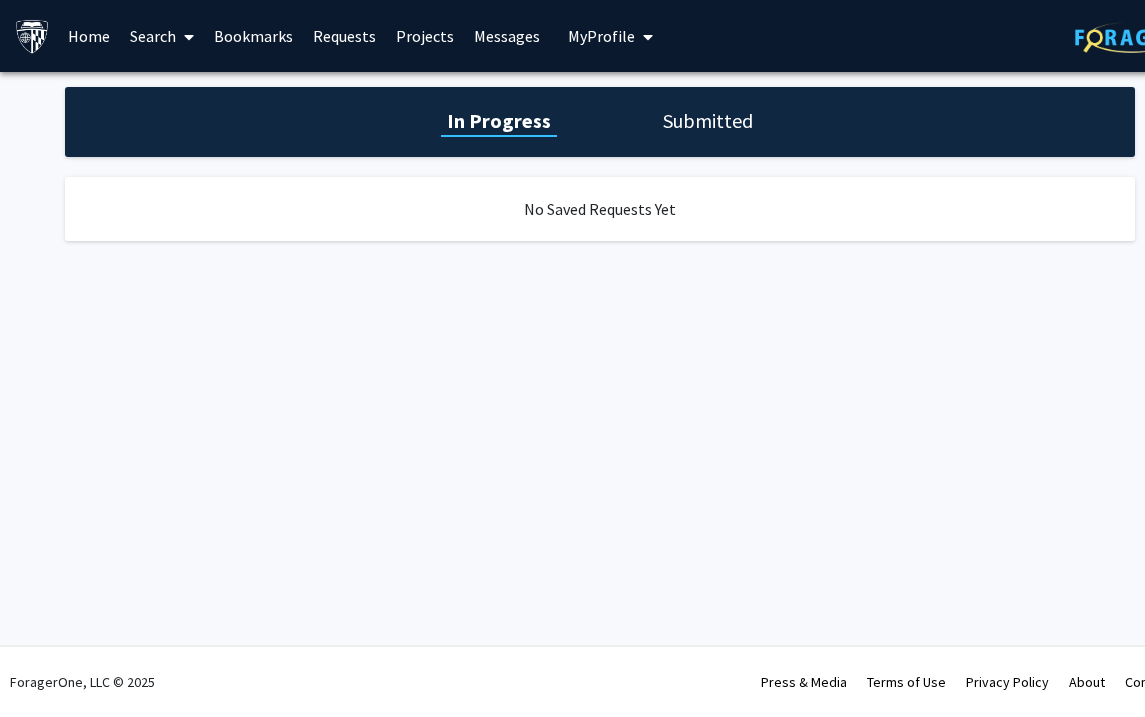 click on "Submitted" 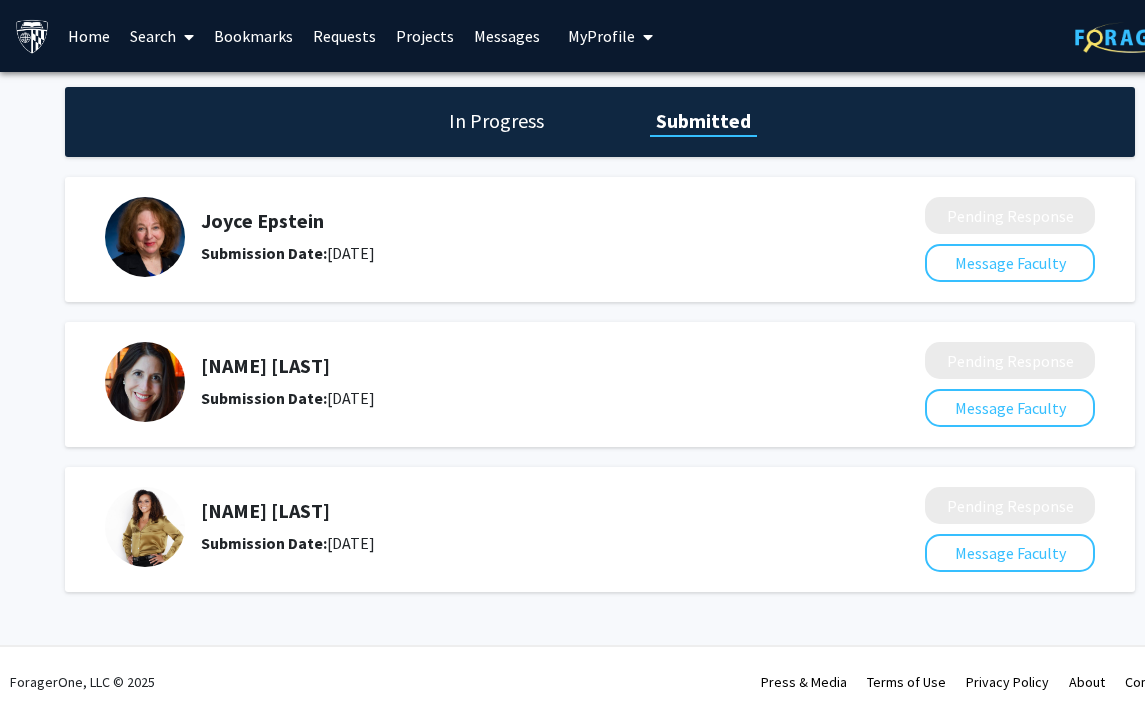 click on "Search" at bounding box center (162, 36) 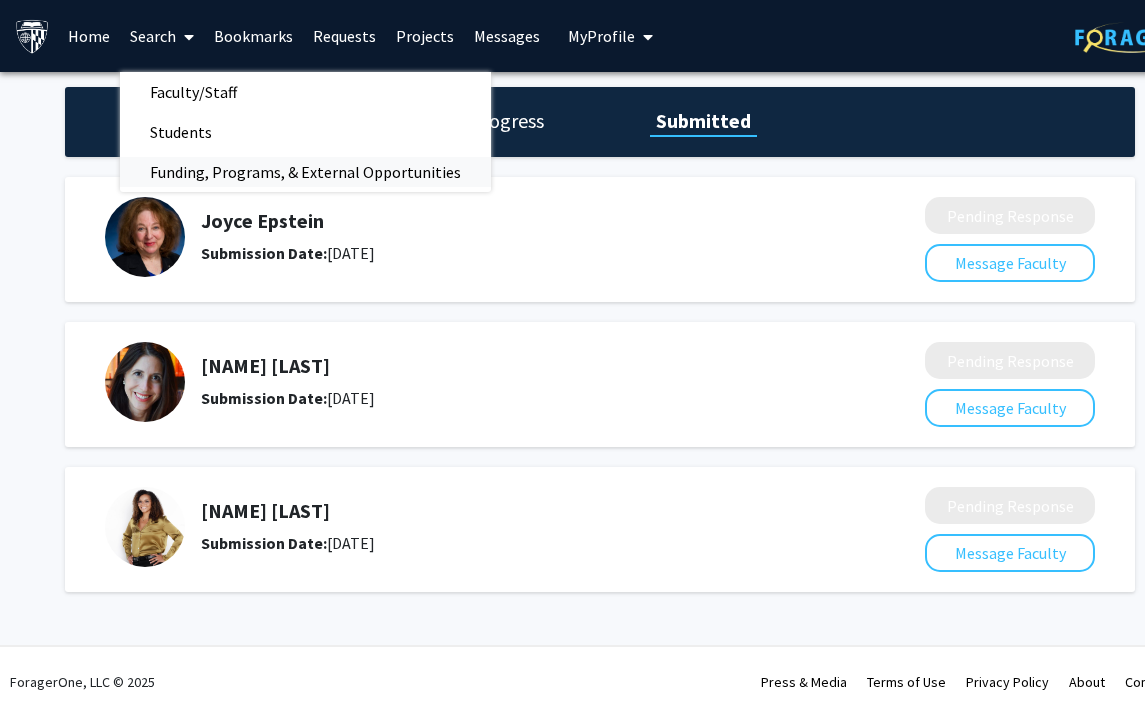 click on "Funding, Programs, & External Opportunities" at bounding box center (305, 172) 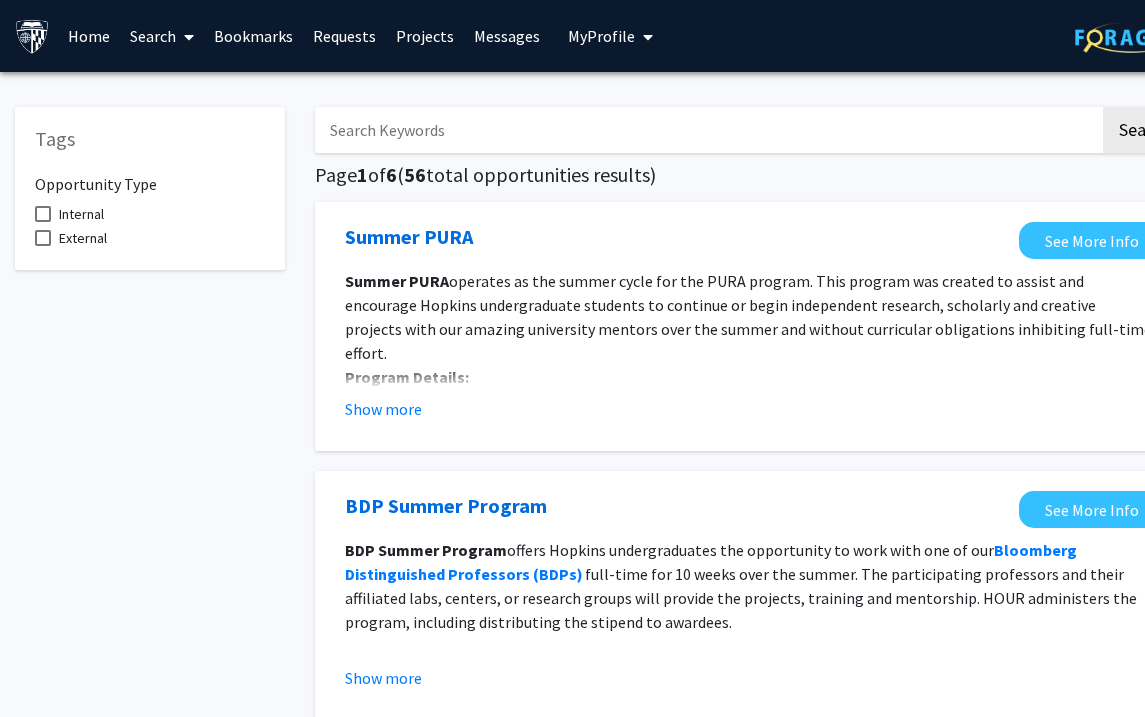 click at bounding box center (707, 130) 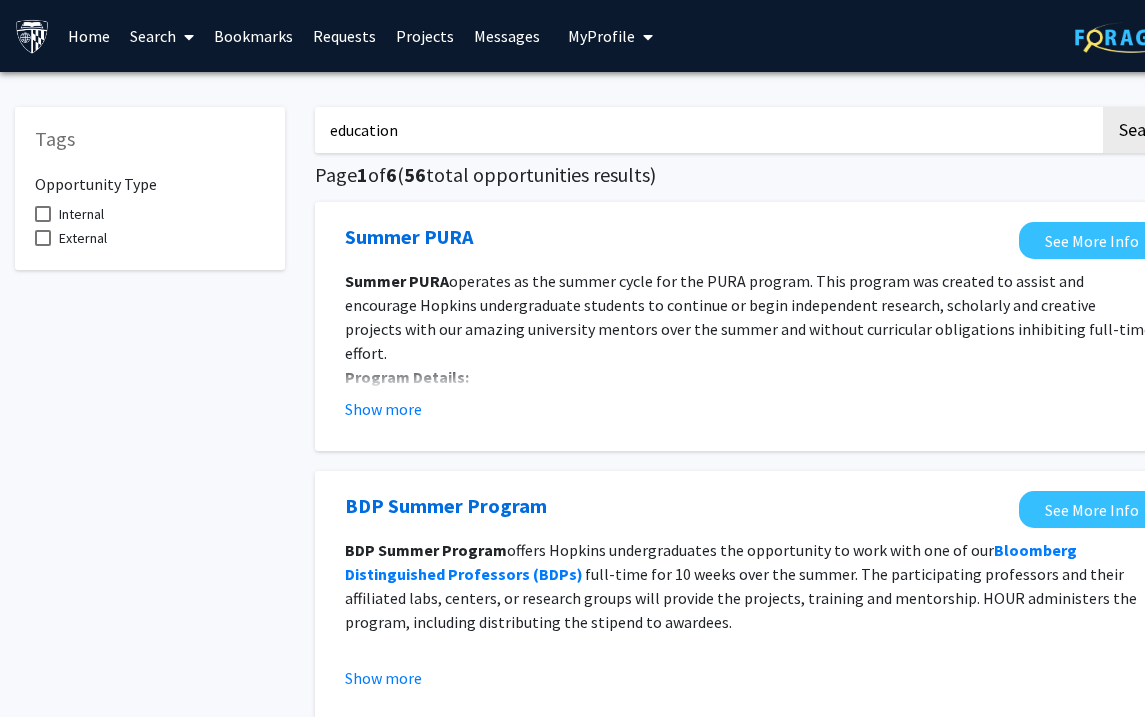 type on "education" 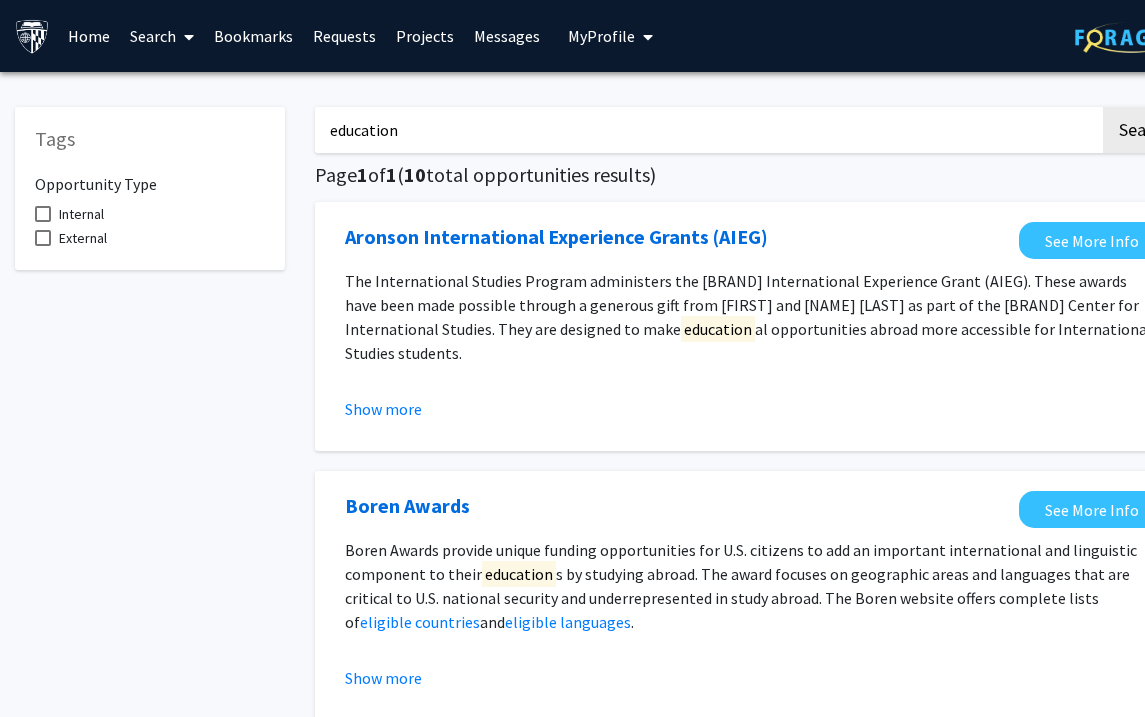scroll, scrollTop: 0, scrollLeft: 0, axis: both 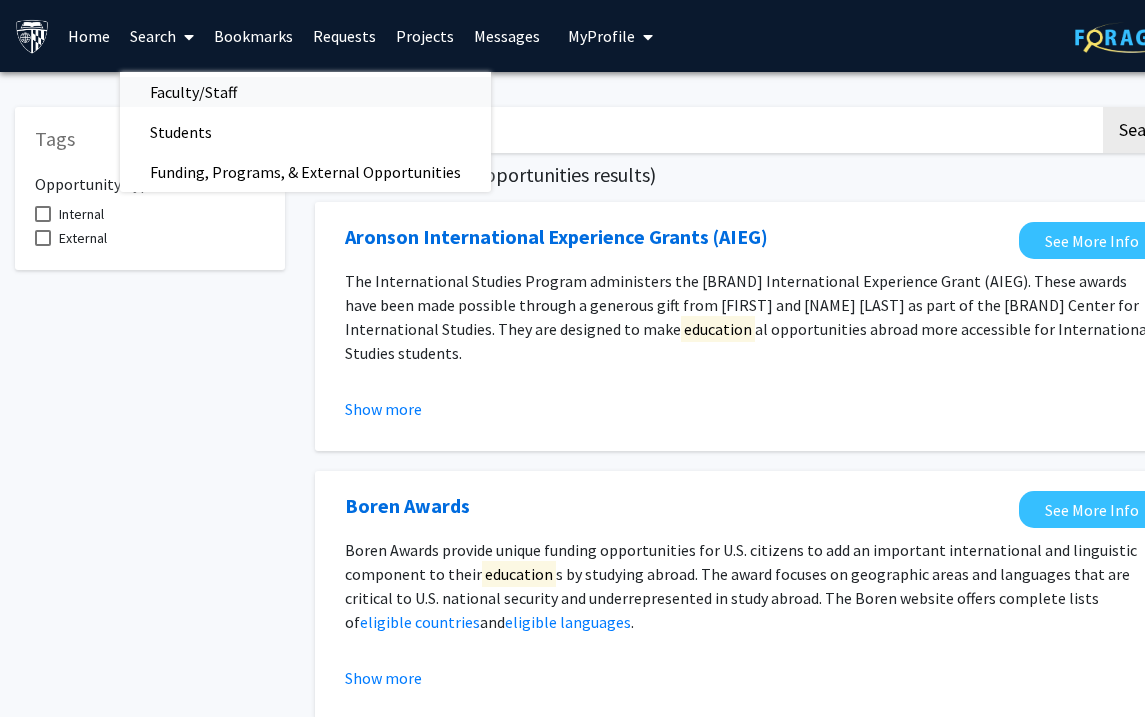 click on "Faculty/Staff" at bounding box center [193, 92] 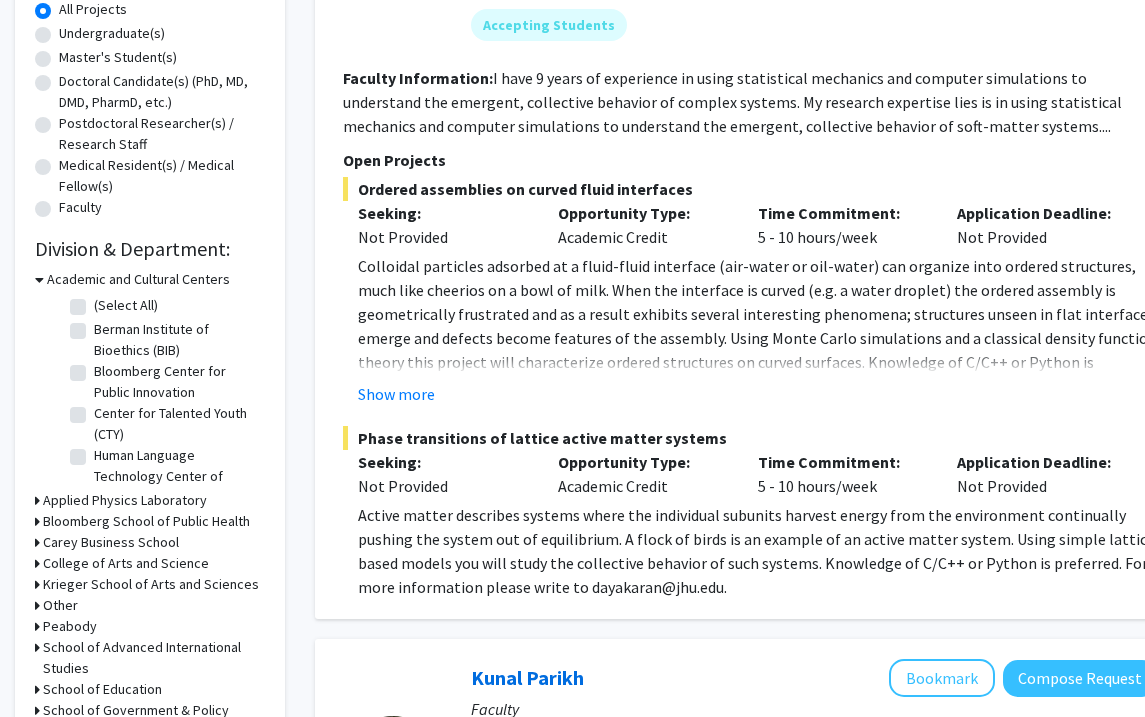 scroll, scrollTop: 379, scrollLeft: 1, axis: both 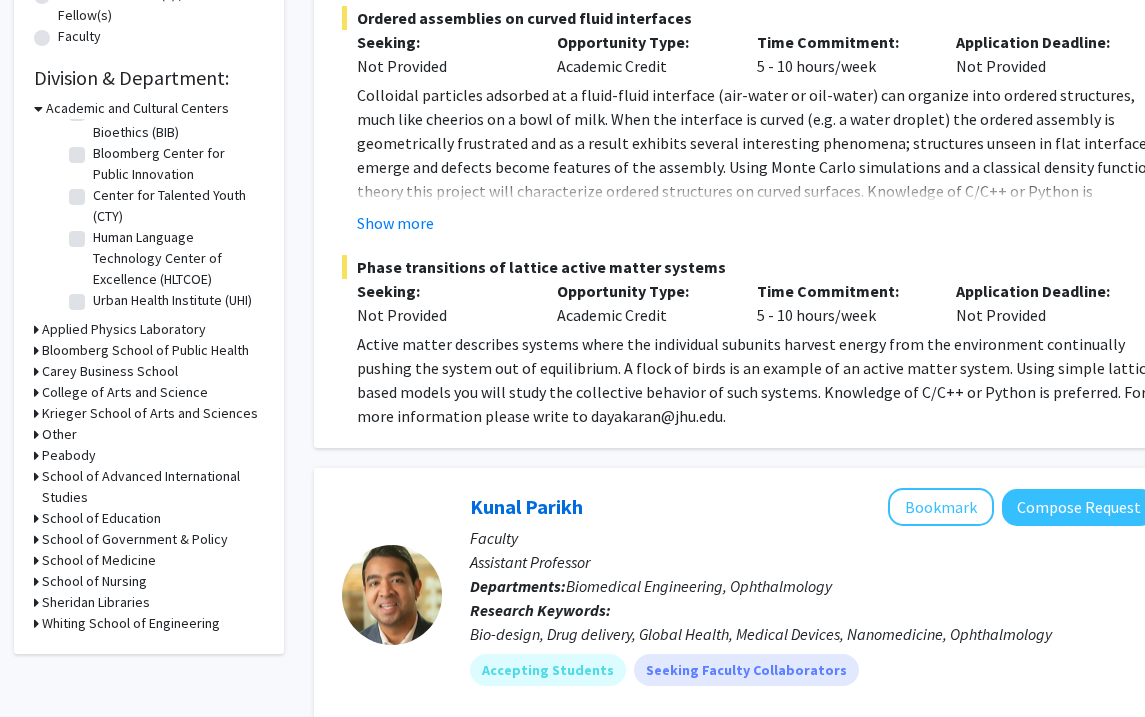 click on "School of Education" at bounding box center (101, 518) 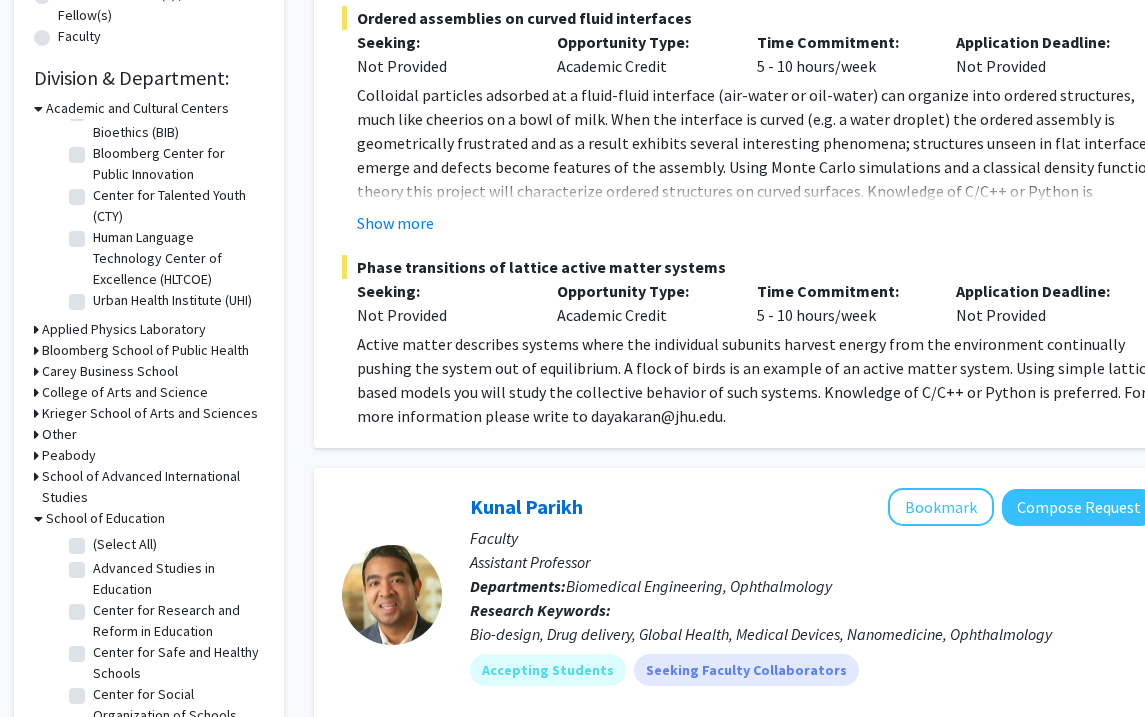 click on "(Select All)" 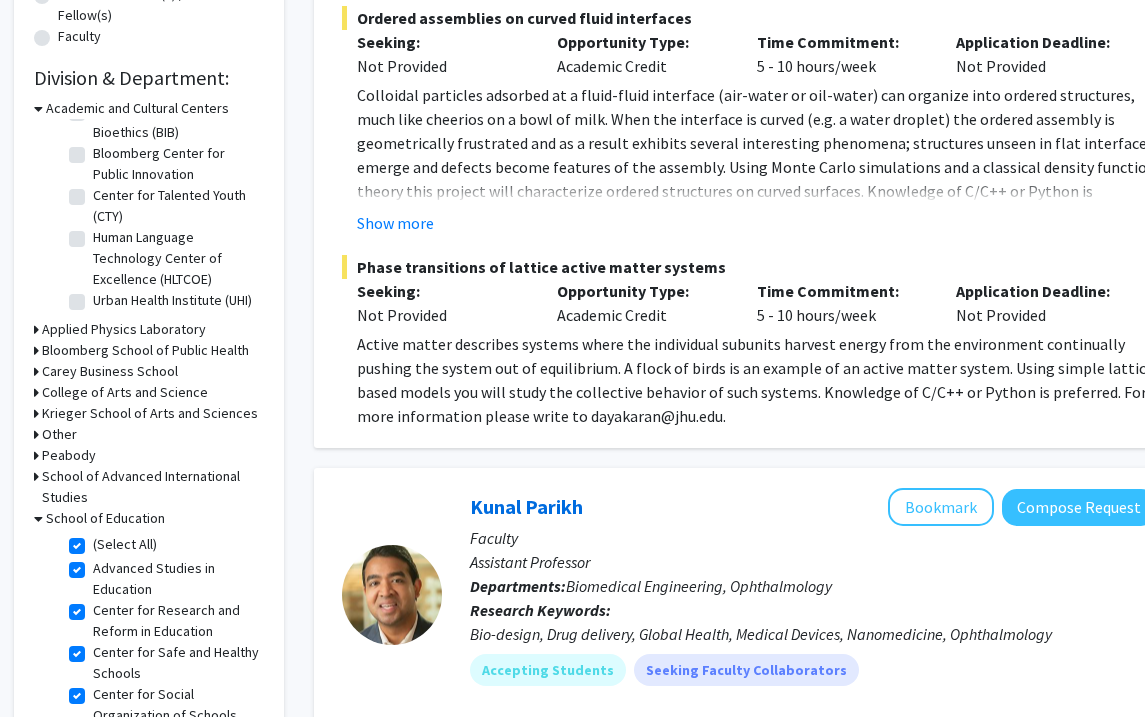 checkbox on "true" 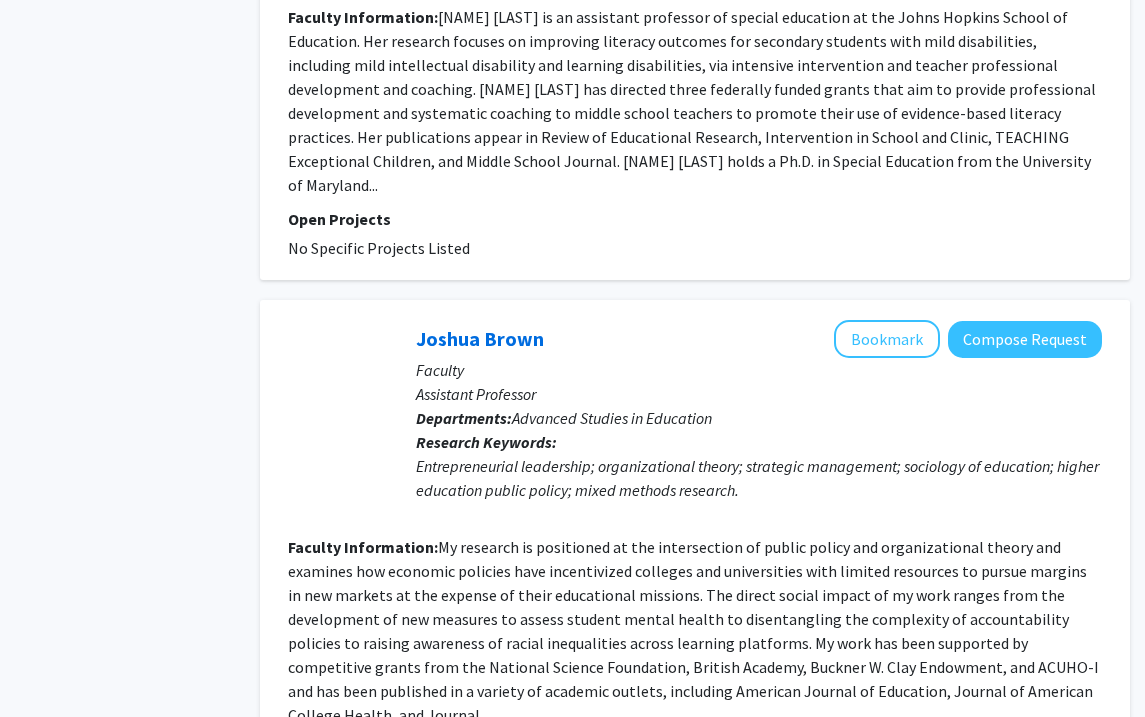 scroll, scrollTop: 3545, scrollLeft: 55, axis: both 